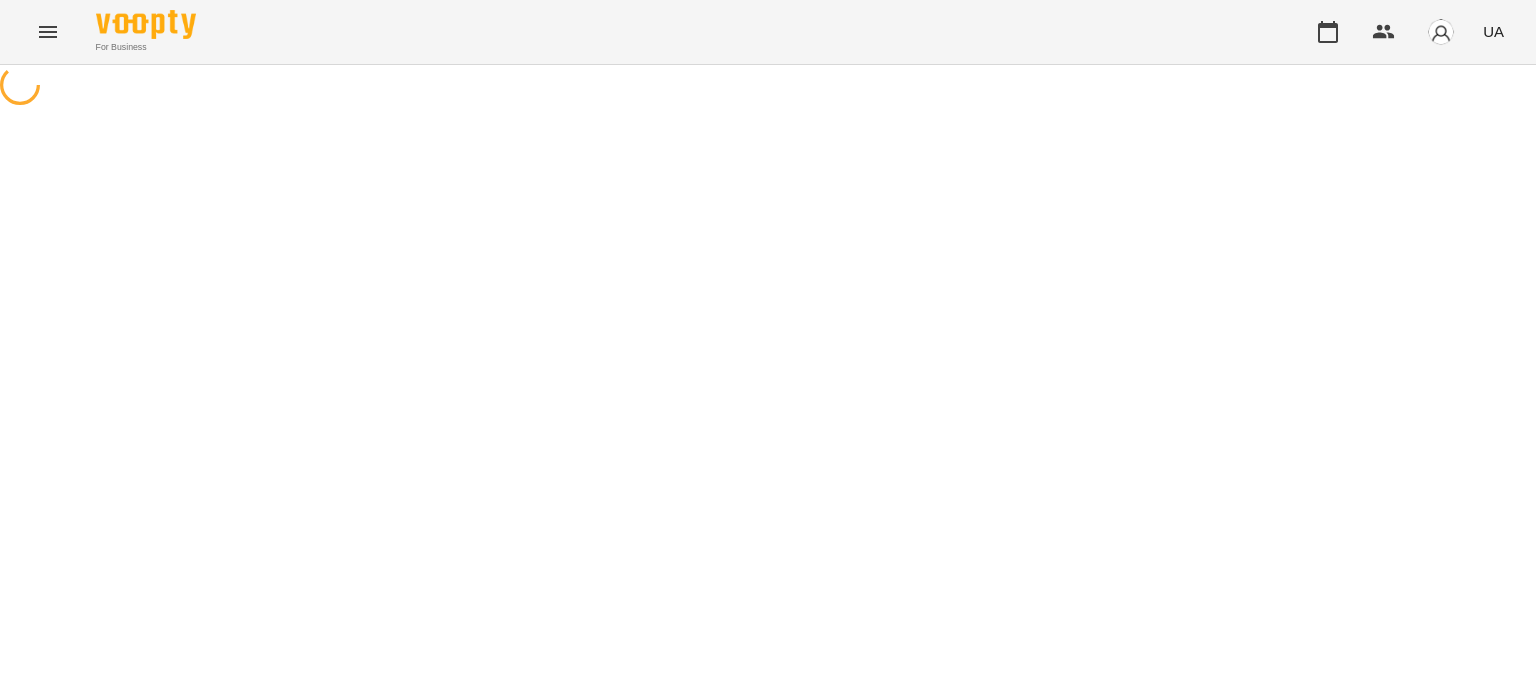scroll, scrollTop: 0, scrollLeft: 0, axis: both 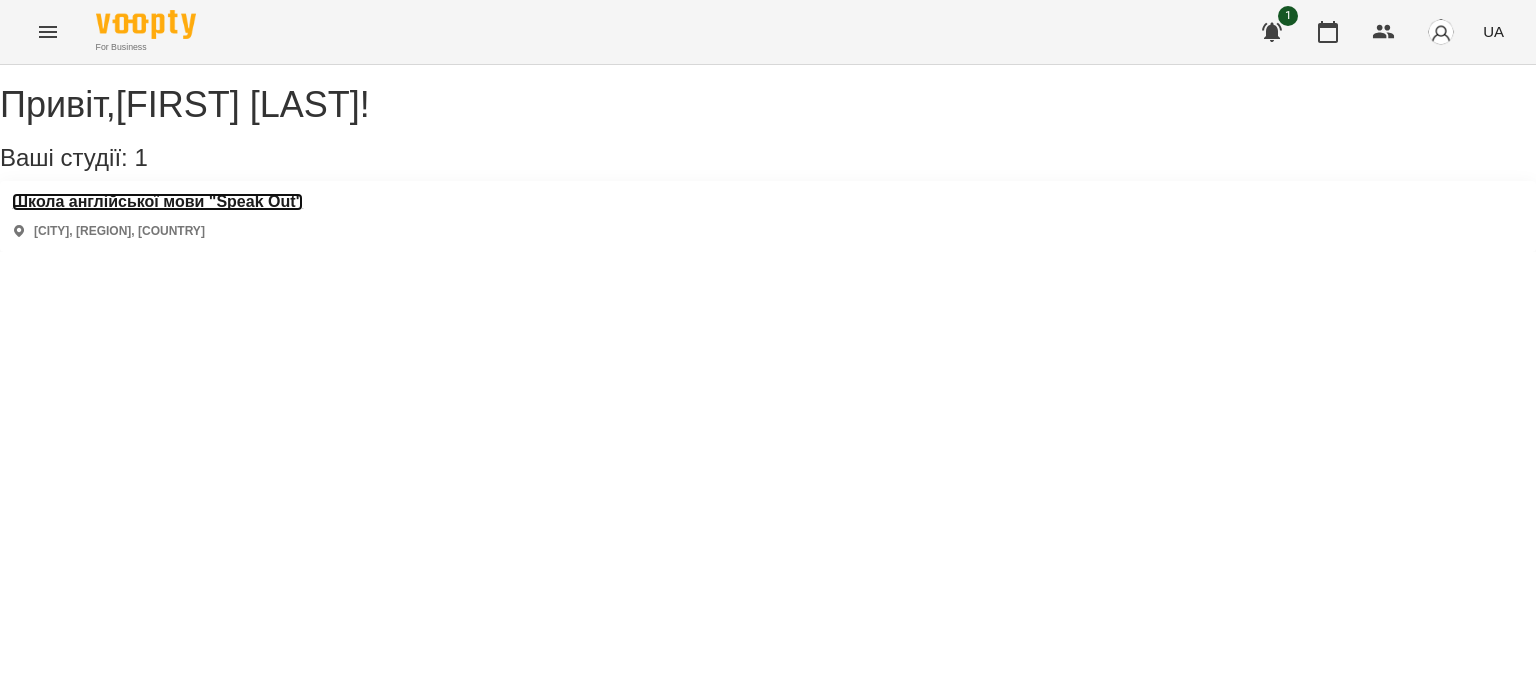 click on "Школа англійської мови "Speak Out"" at bounding box center (157, 202) 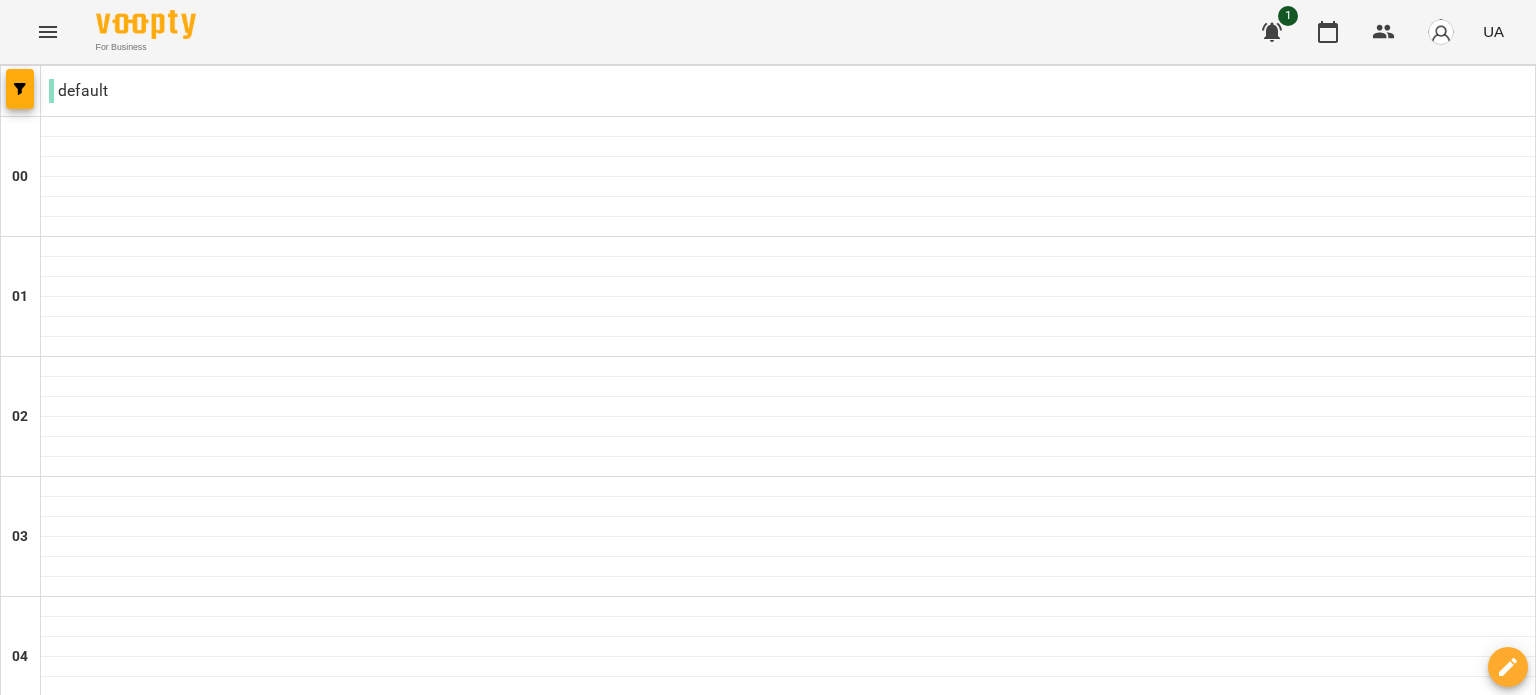 scroll, scrollTop: 732, scrollLeft: 0, axis: vertical 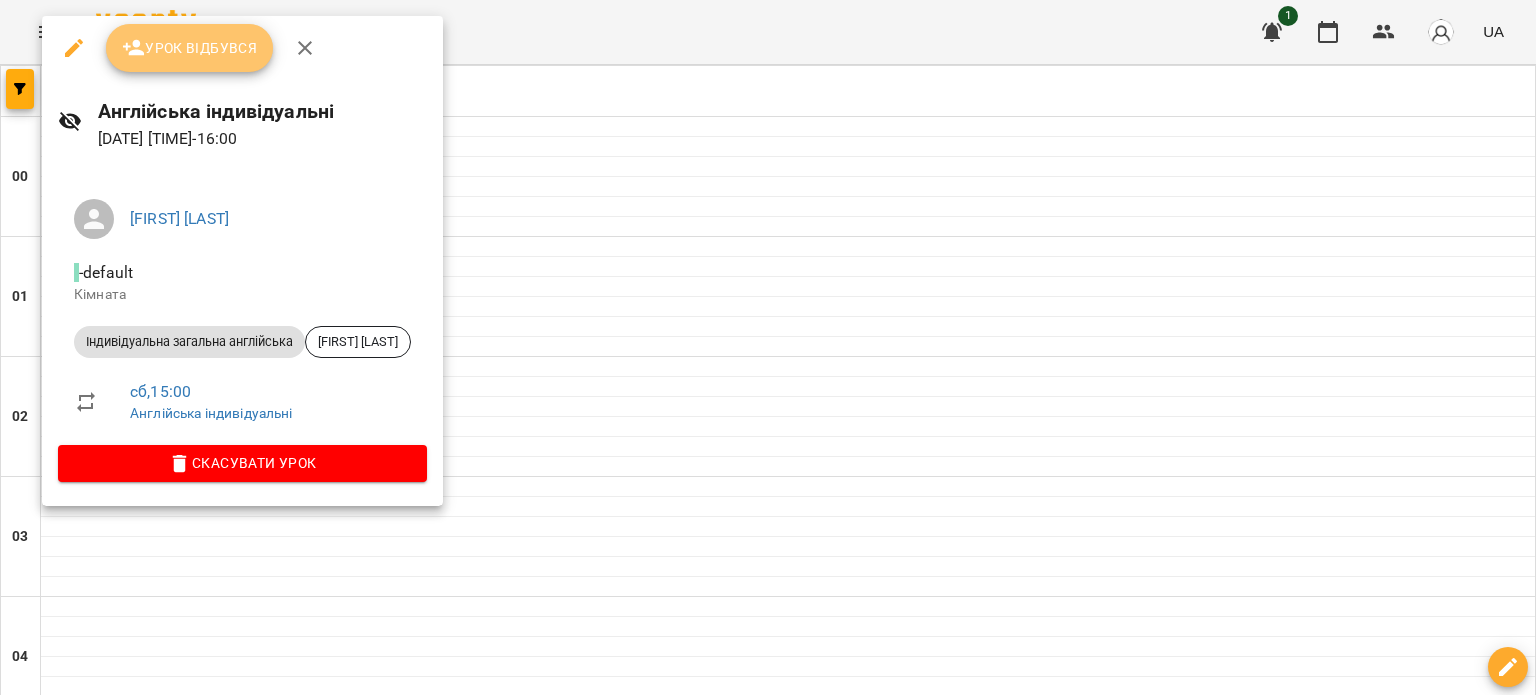 click on "Урок відбувся" at bounding box center [190, 48] 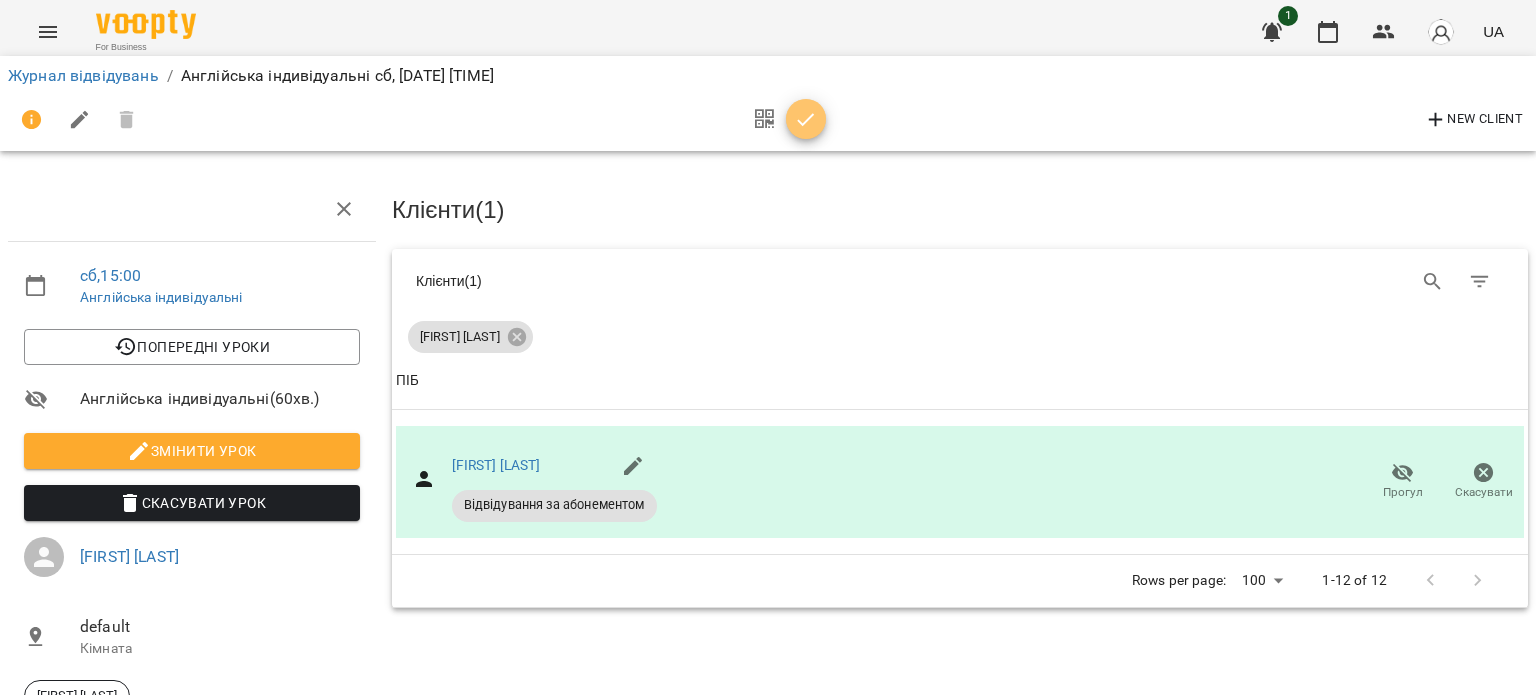 click 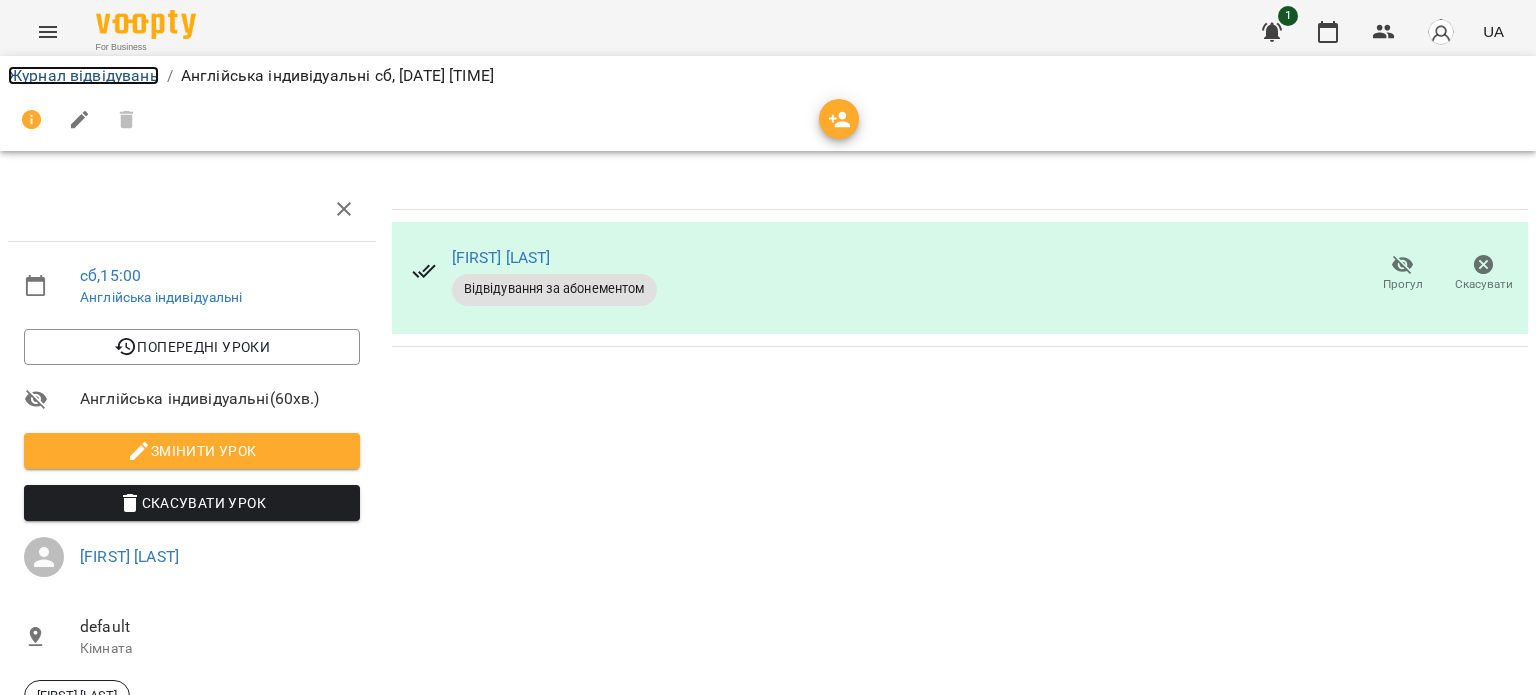 click on "Журнал відвідувань" at bounding box center (83, 75) 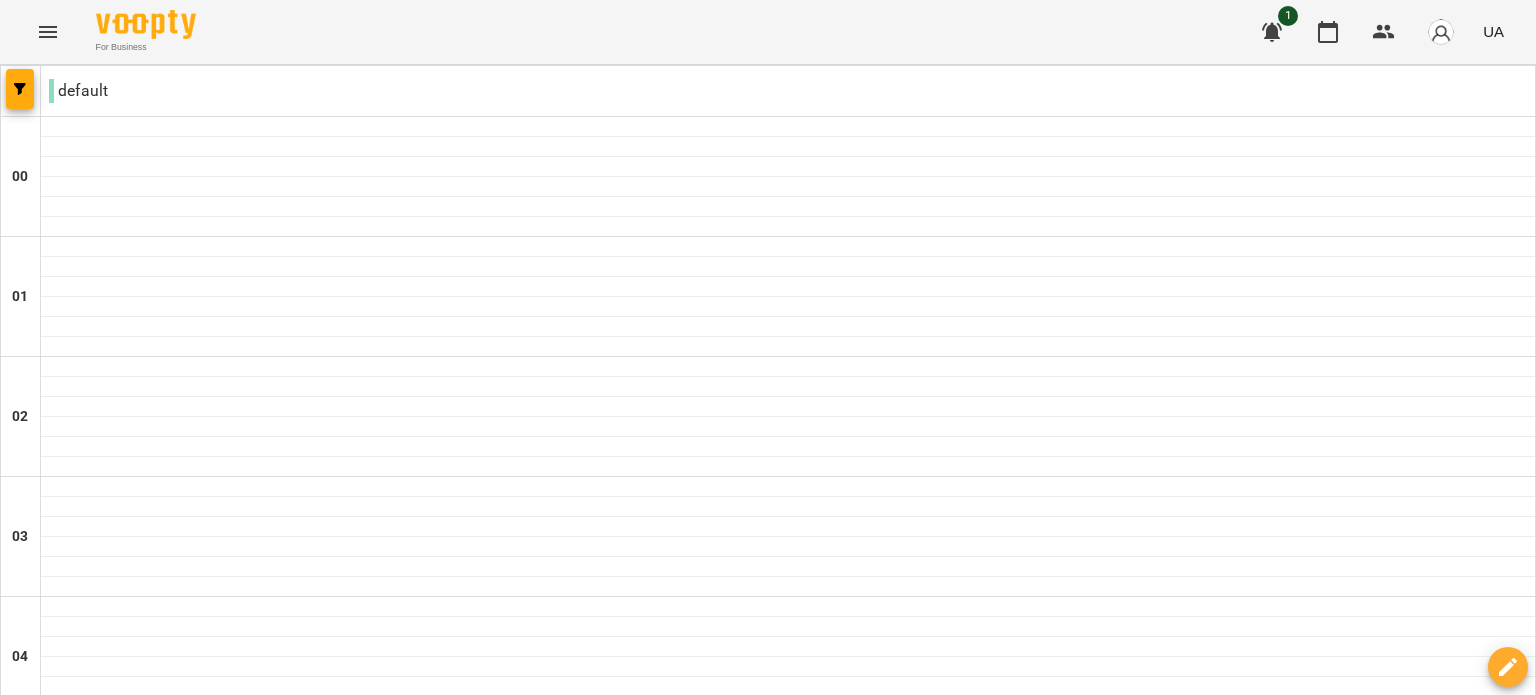 scroll, scrollTop: 2080, scrollLeft: 0, axis: vertical 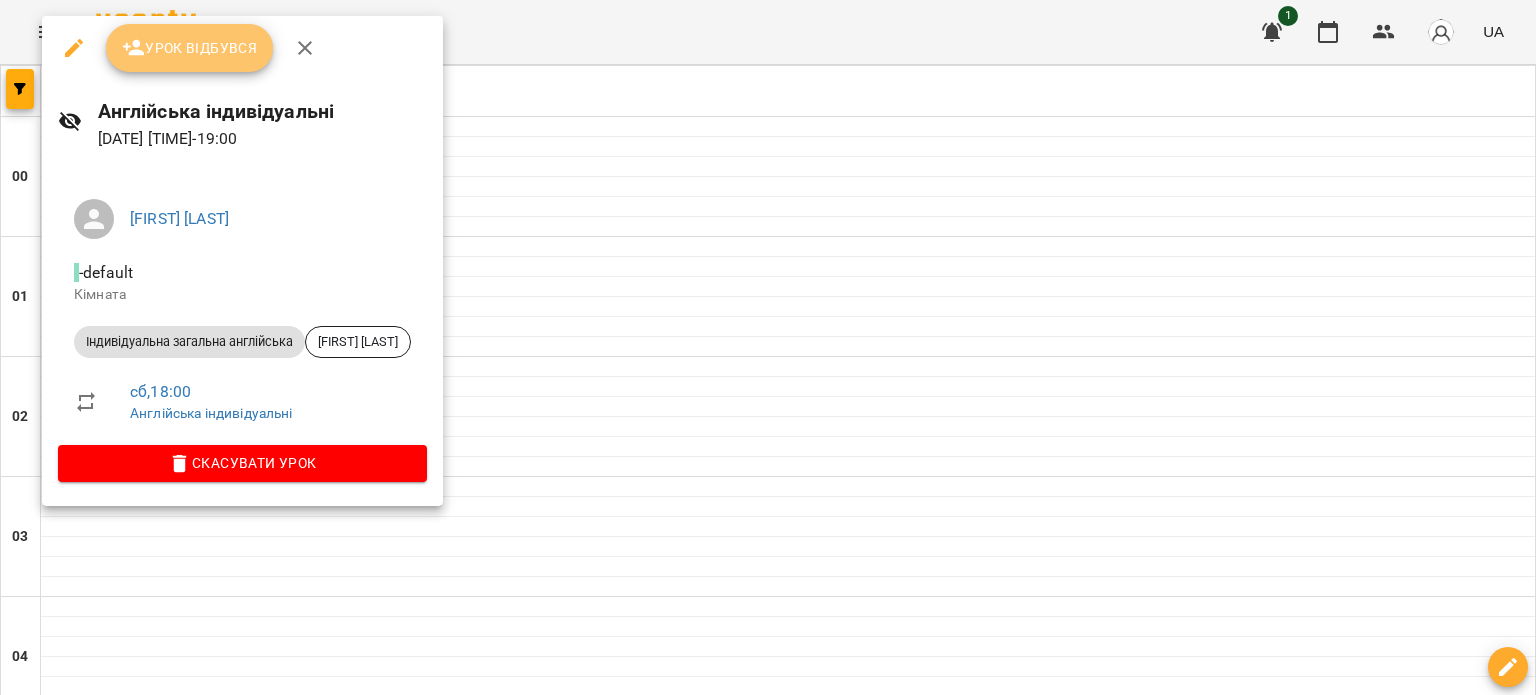 click on "Урок відбувся" at bounding box center (190, 48) 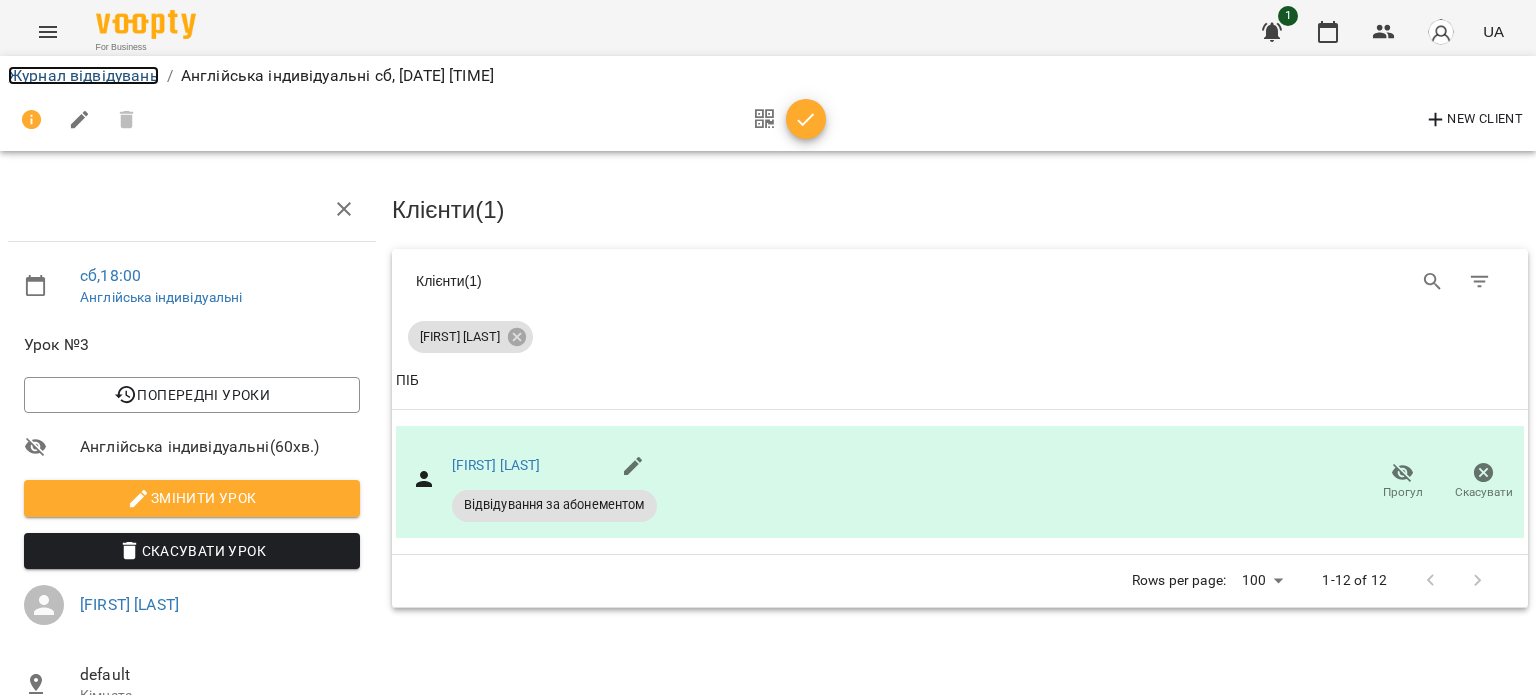 click on "Журнал відвідувань" at bounding box center [83, 75] 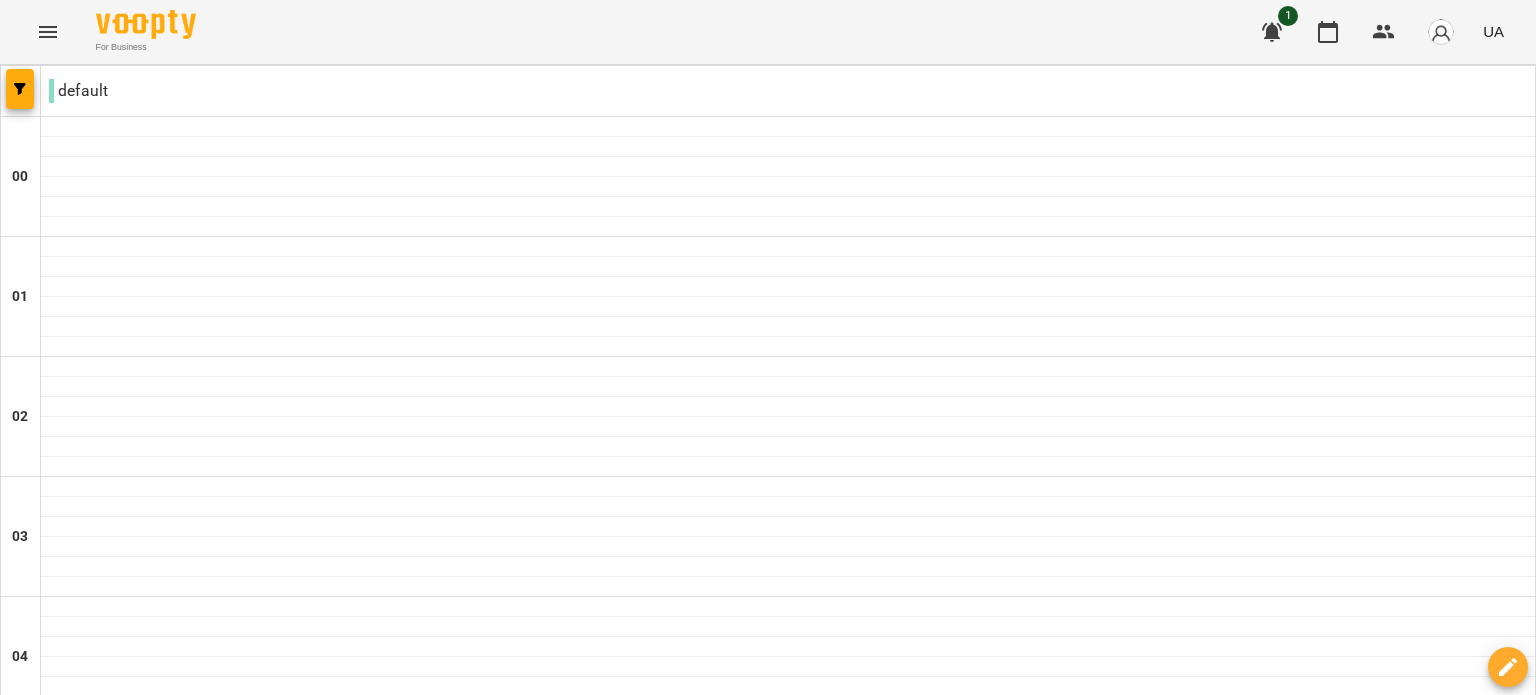 scroll, scrollTop: 2024, scrollLeft: 0, axis: vertical 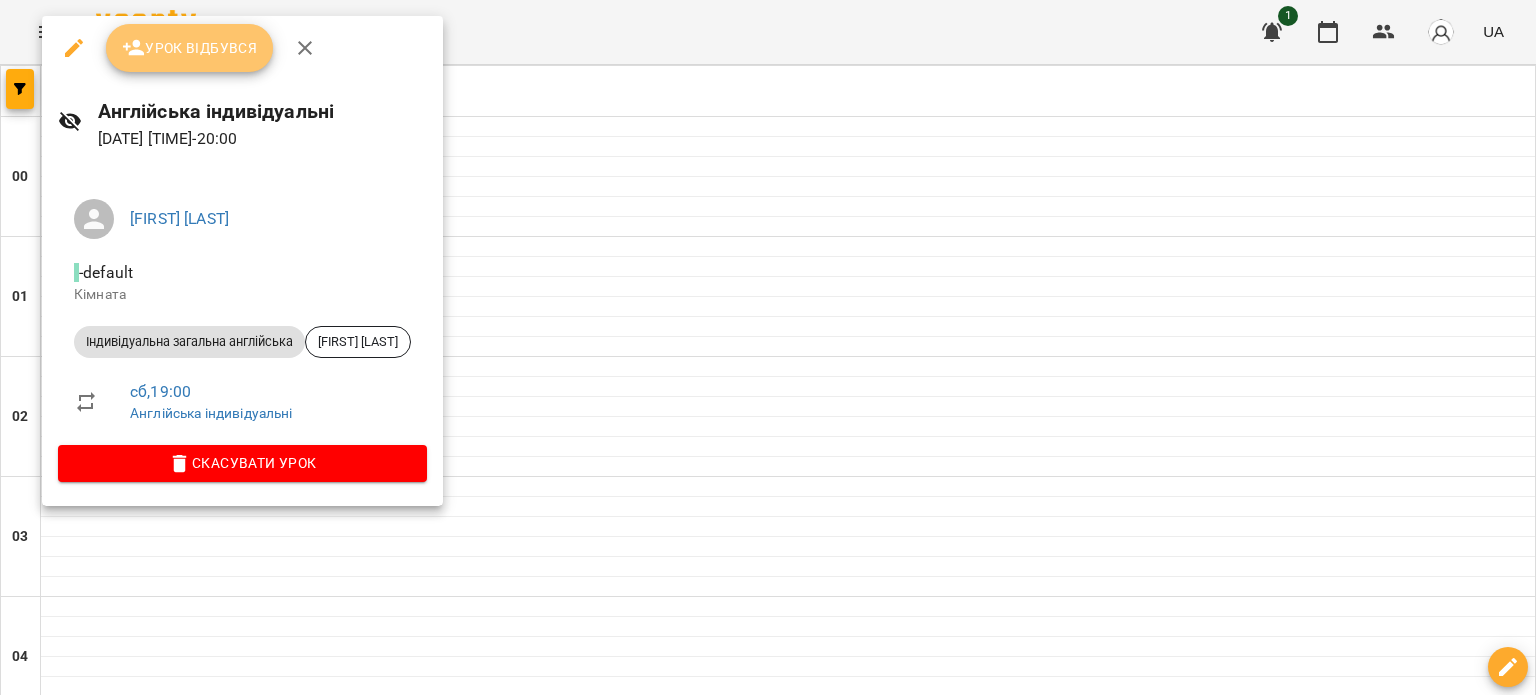 click on "Урок відбувся" at bounding box center [190, 48] 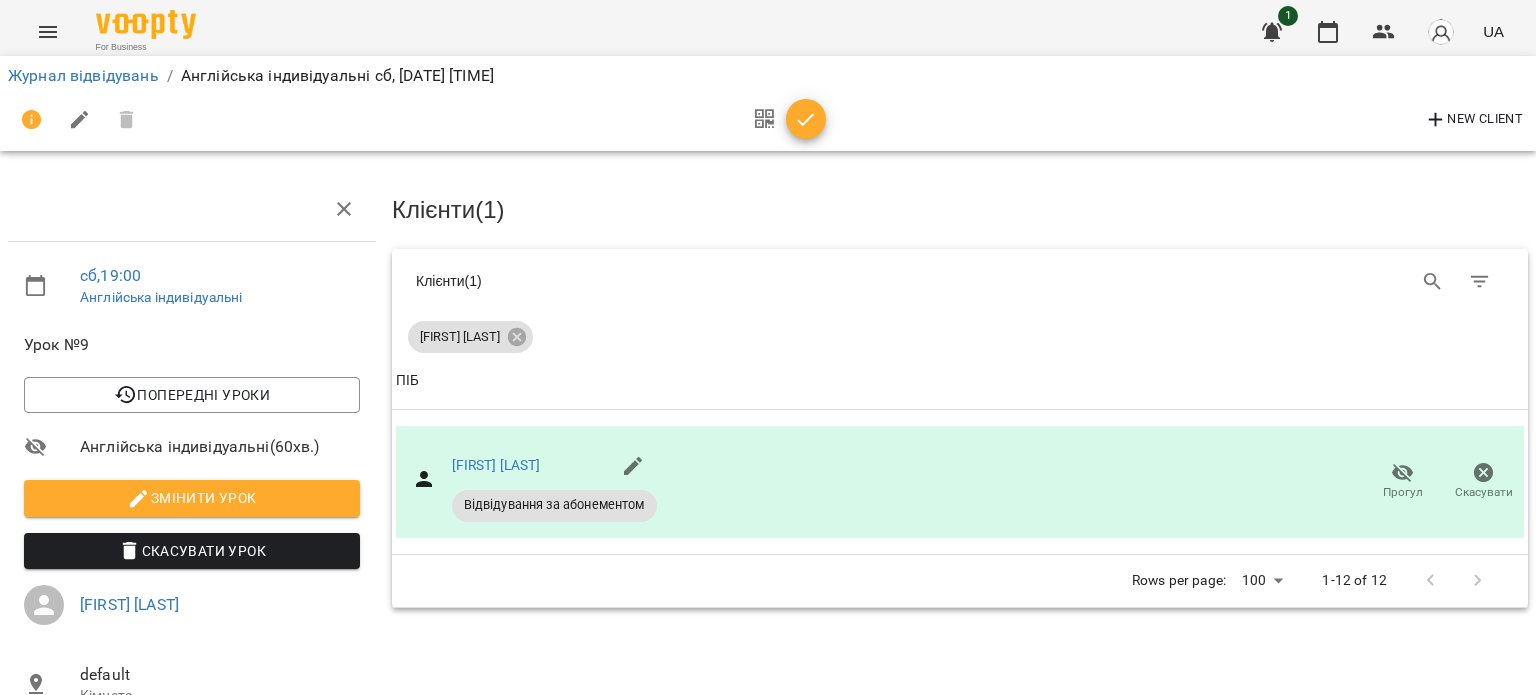 click 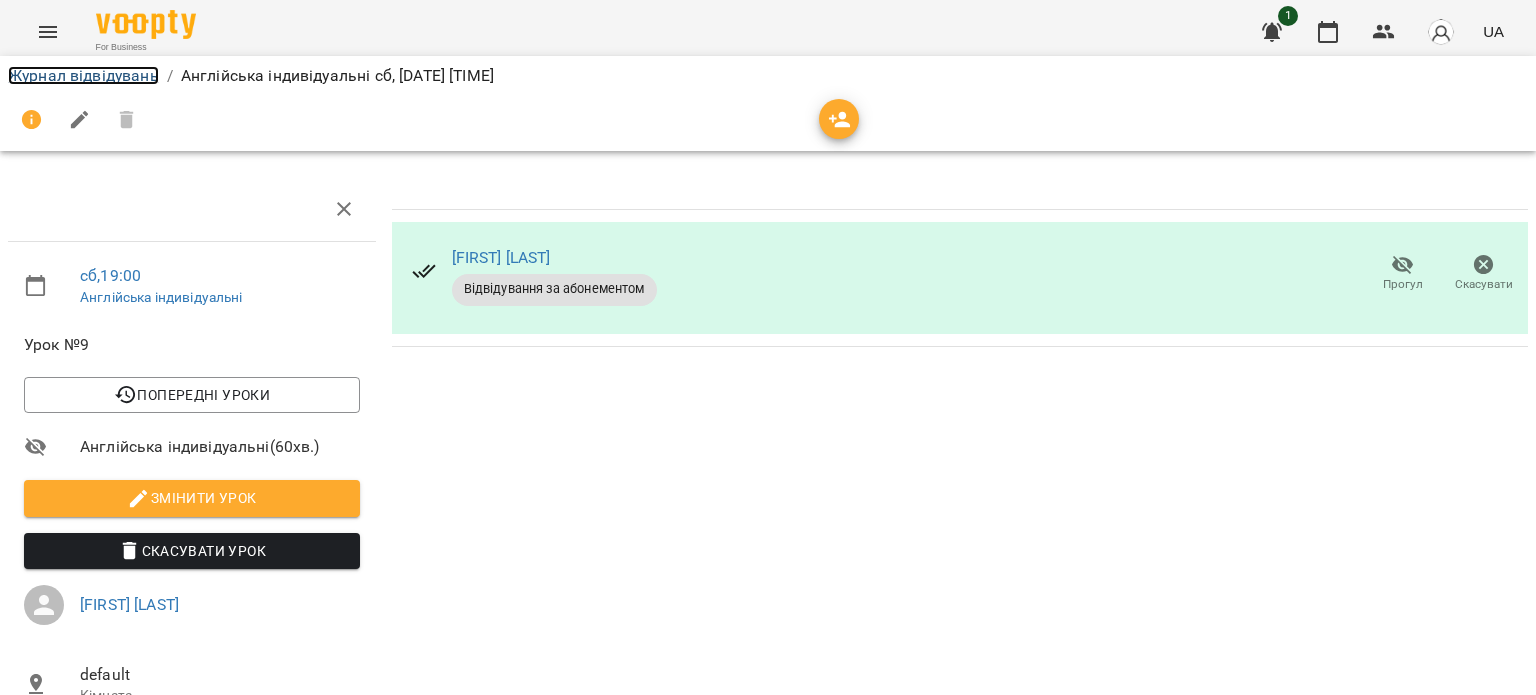 click on "Журнал відвідувань" at bounding box center [83, 75] 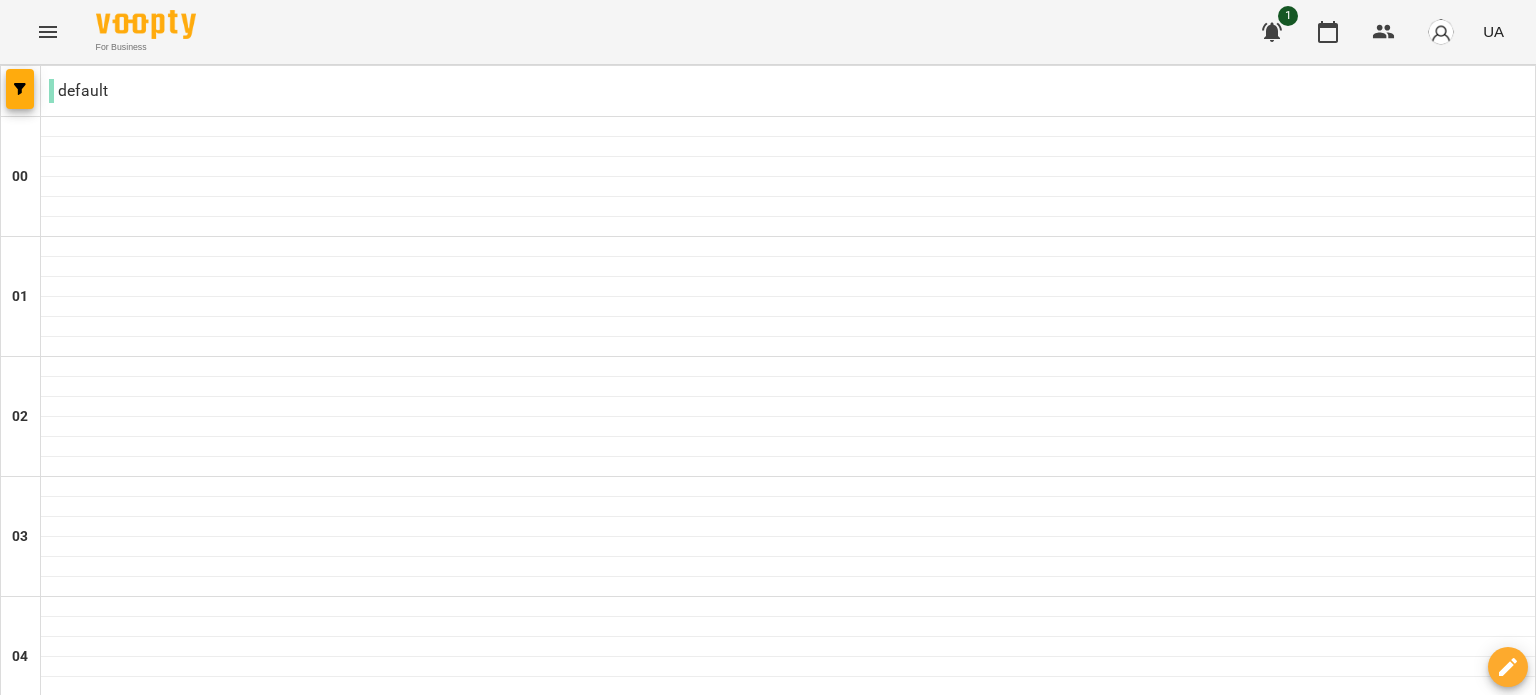 scroll, scrollTop: 2220, scrollLeft: 0, axis: vertical 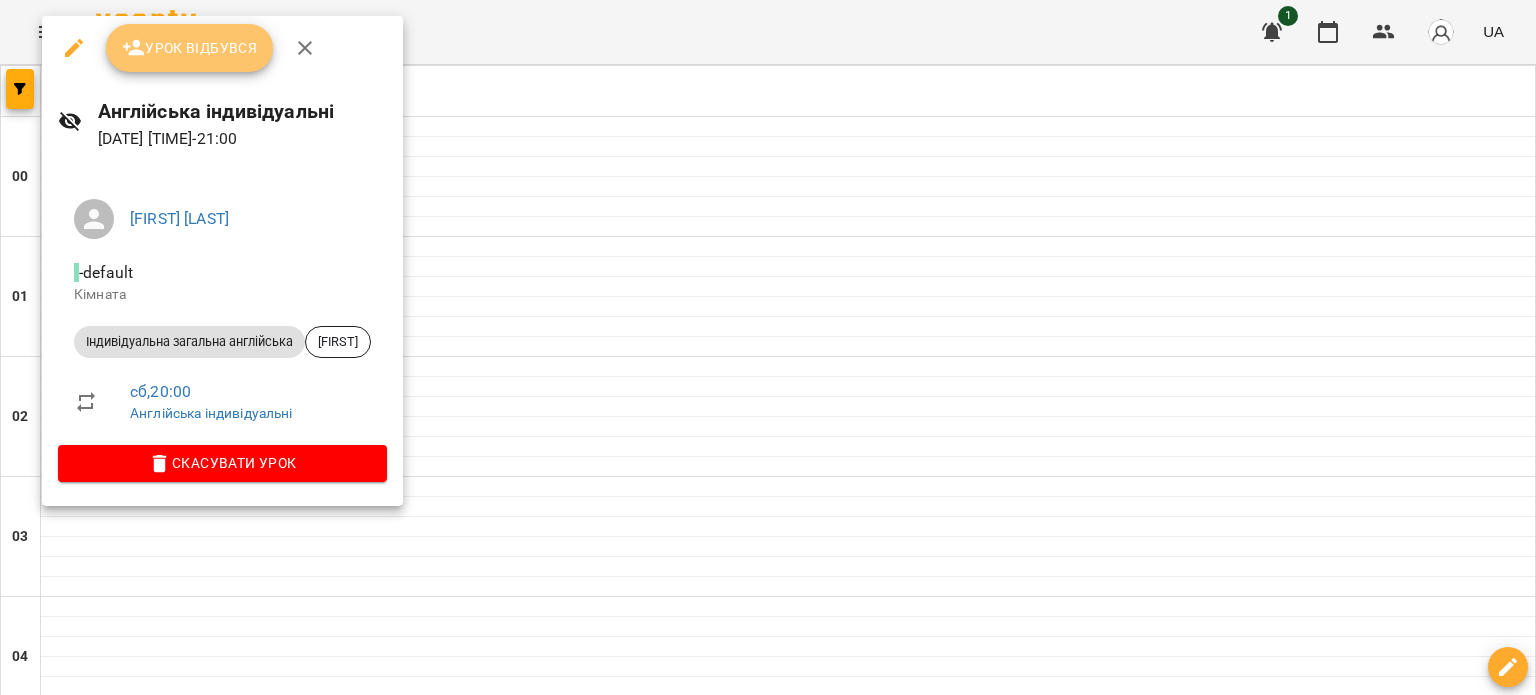 click on "Урок відбувся" at bounding box center [190, 48] 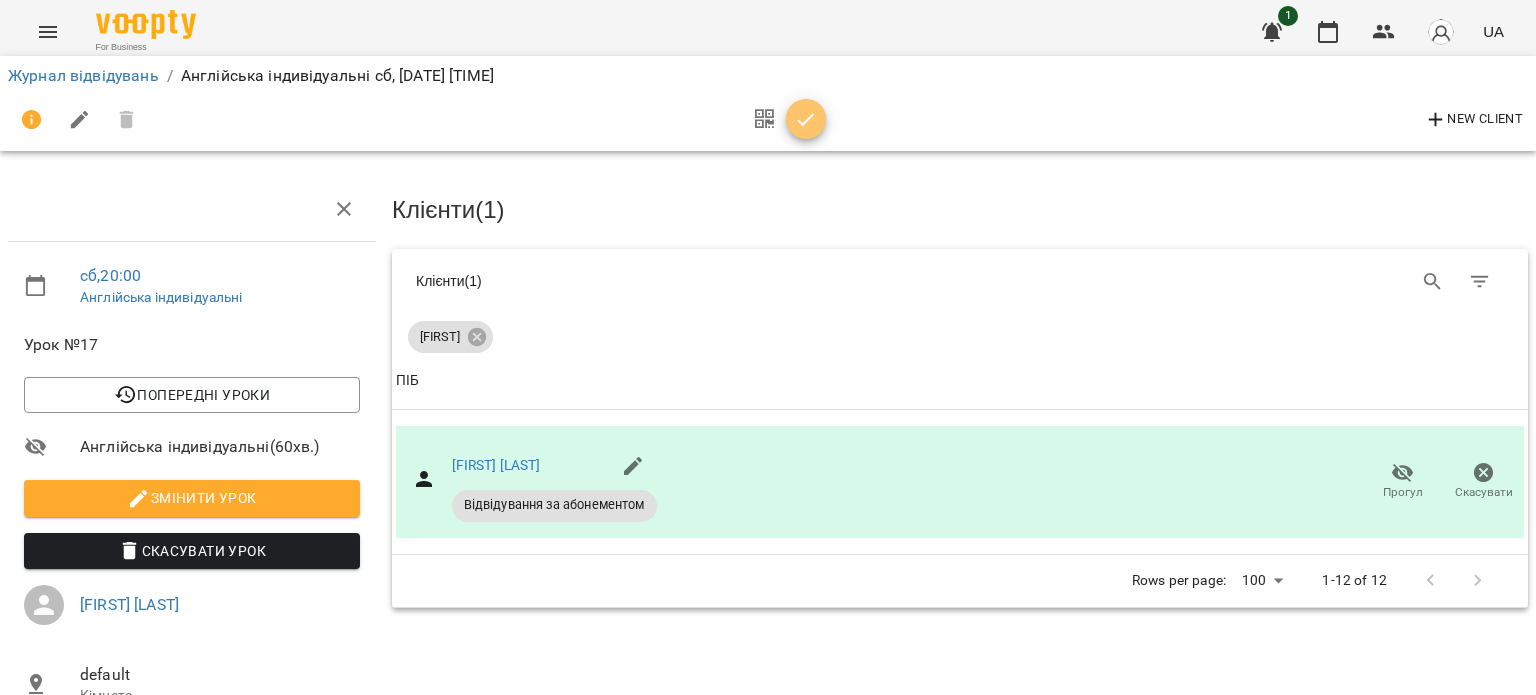 click 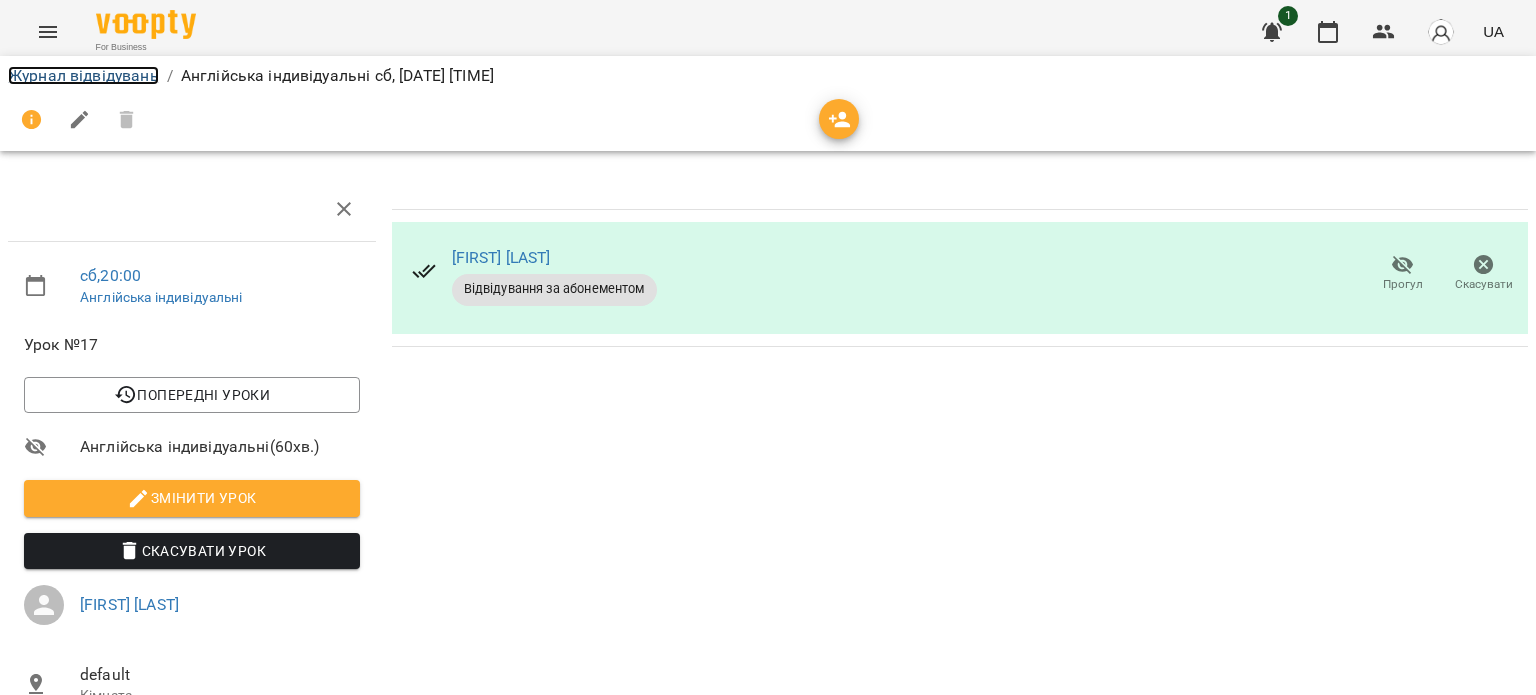 click on "Журнал відвідувань" at bounding box center [83, 75] 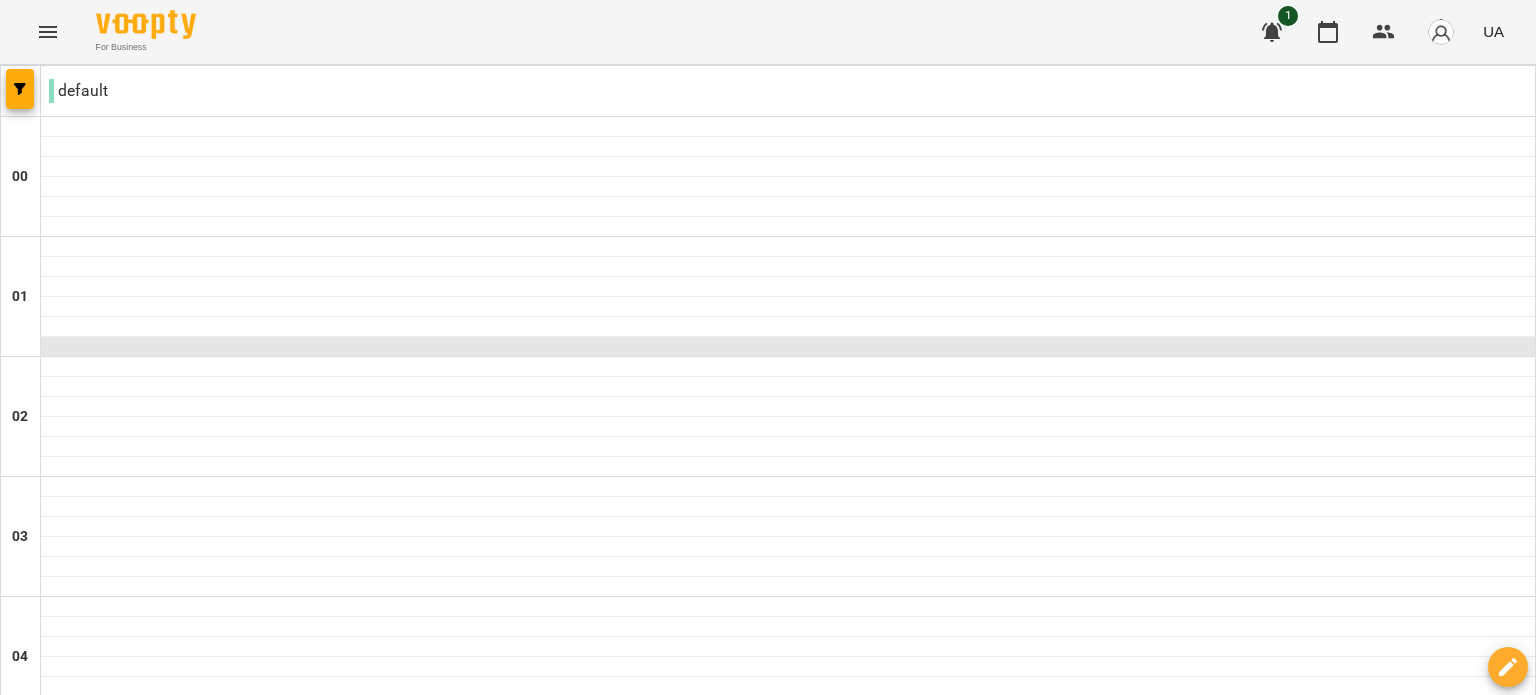 scroll, scrollTop: 2300, scrollLeft: 0, axis: vertical 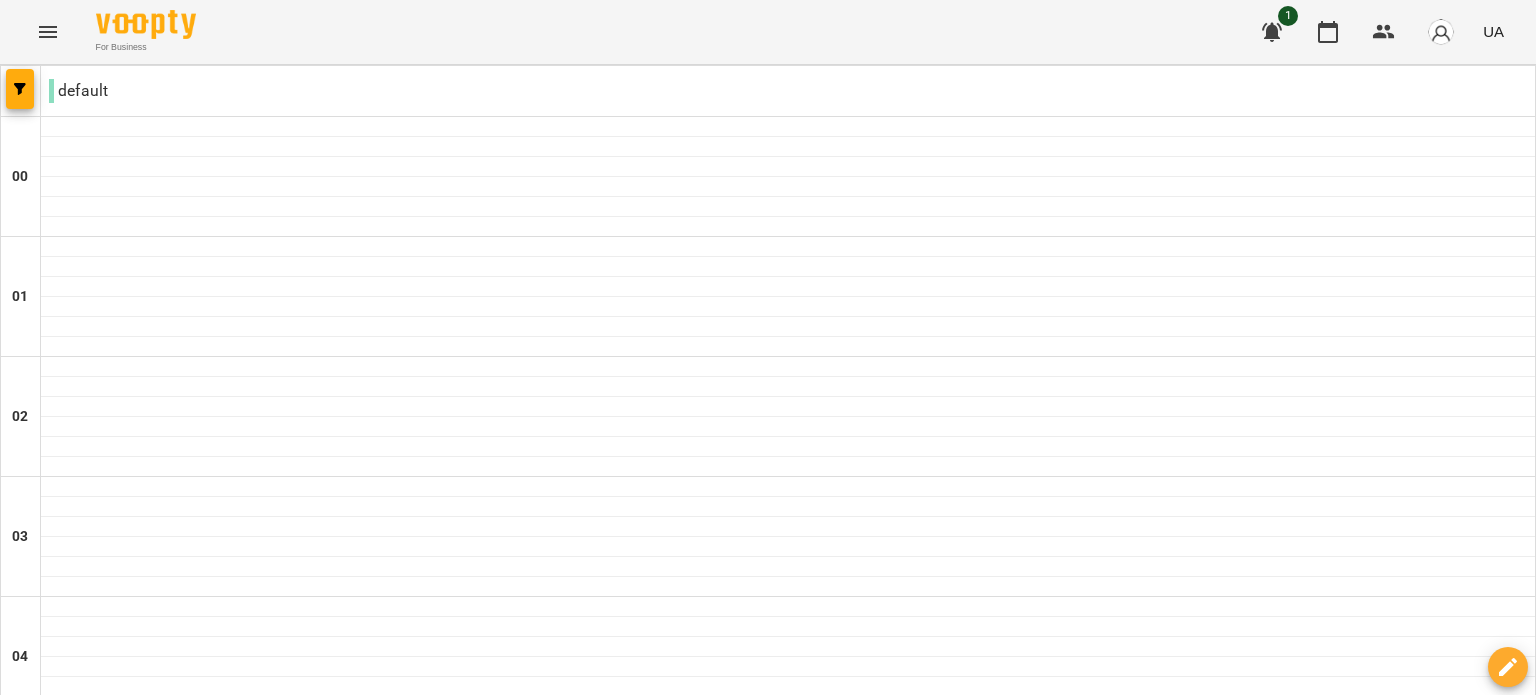 click on "[TIME] [FIRST] [LAST] Індивідуальна загальна англійська  - [FIRST] [LAST]" at bounding box center [786, 2697] 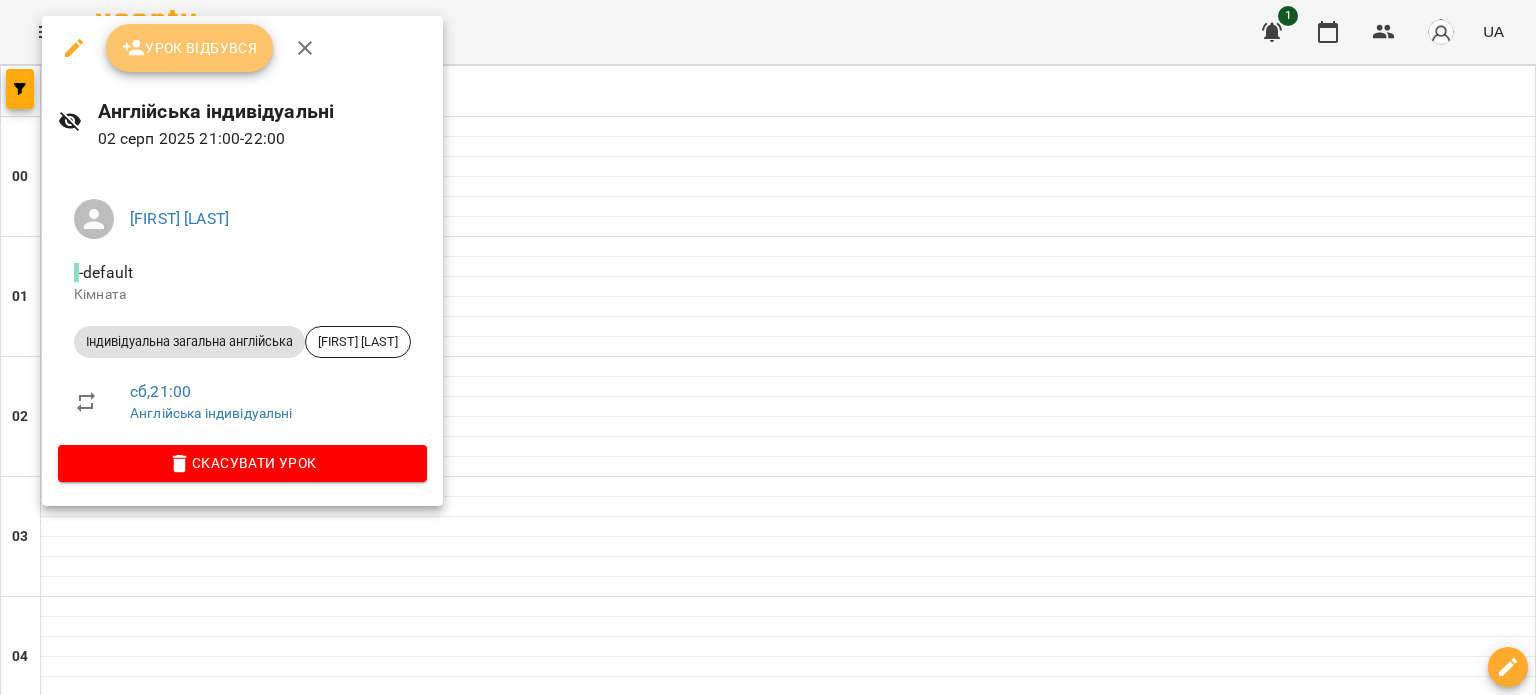 click on "Урок відбувся" at bounding box center [190, 48] 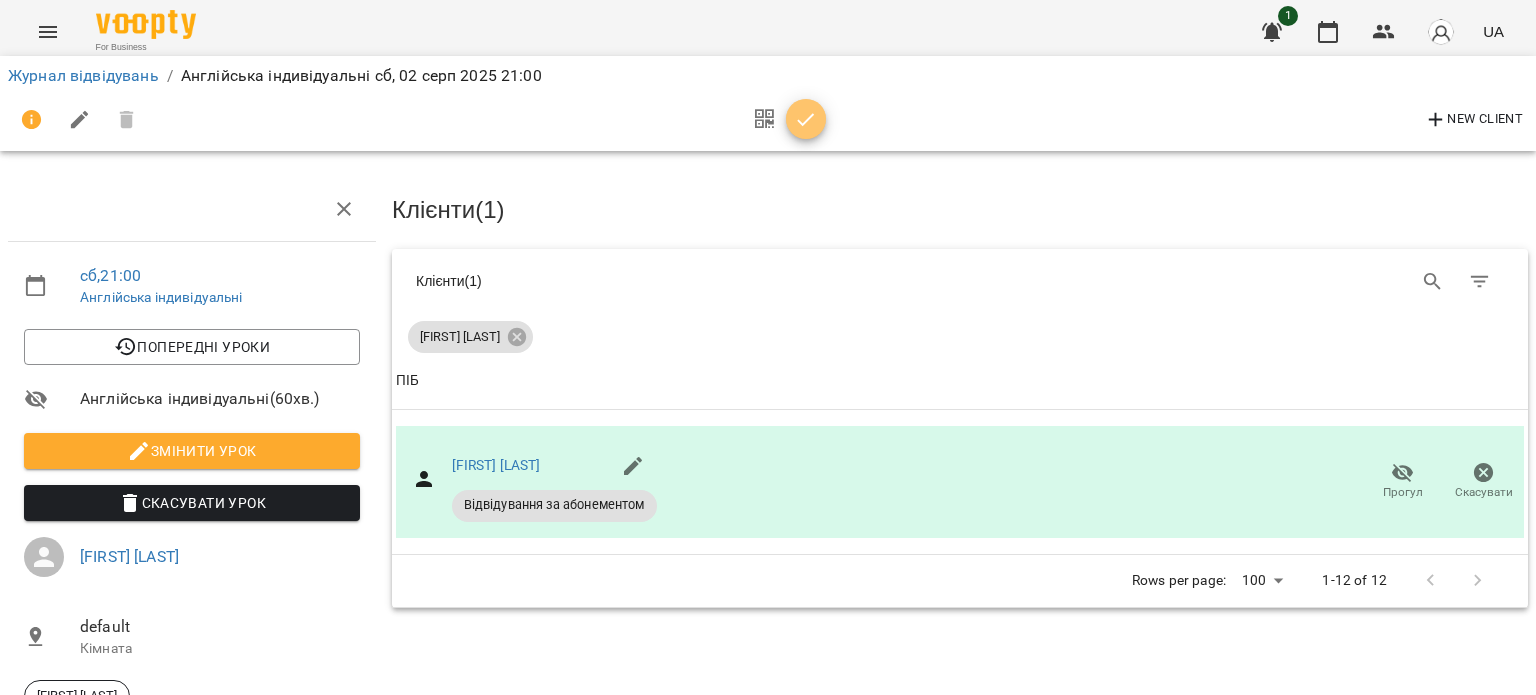 click 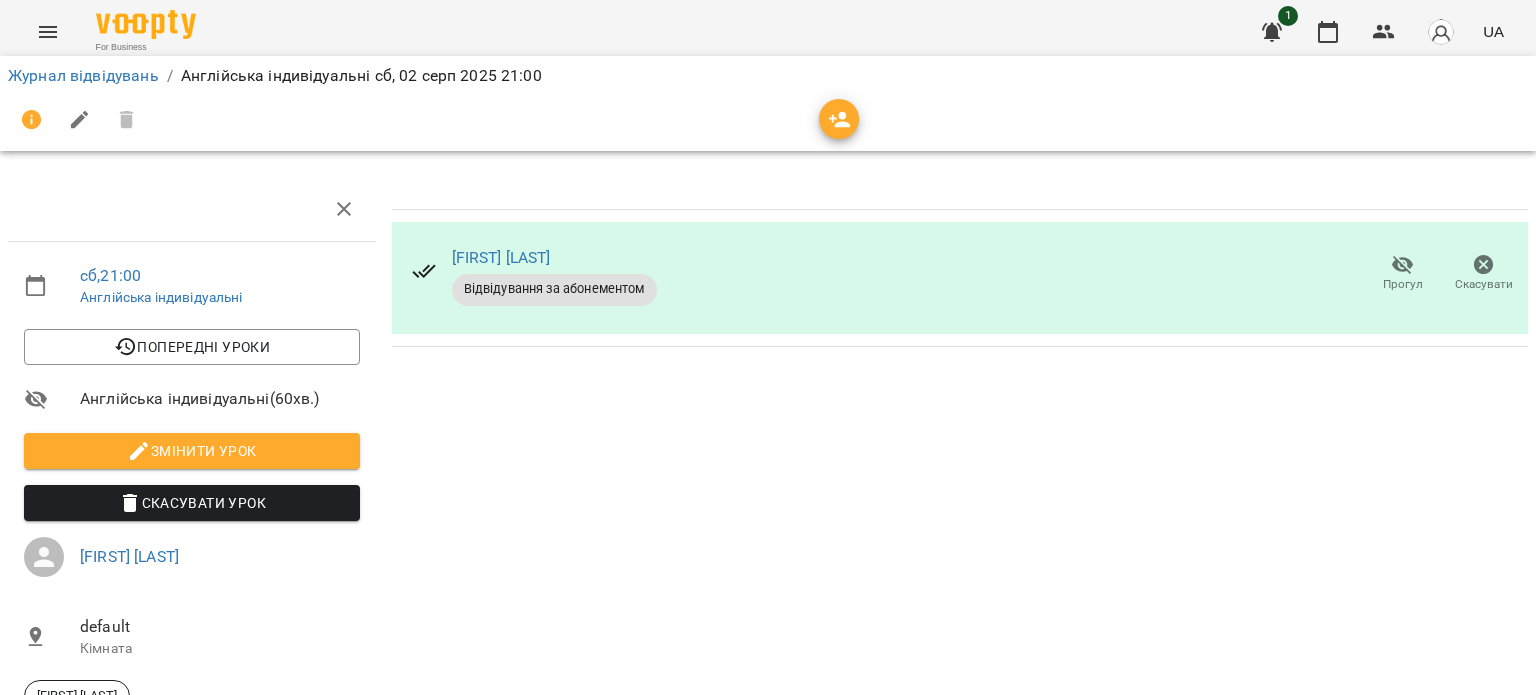 scroll, scrollTop: 76, scrollLeft: 0, axis: vertical 